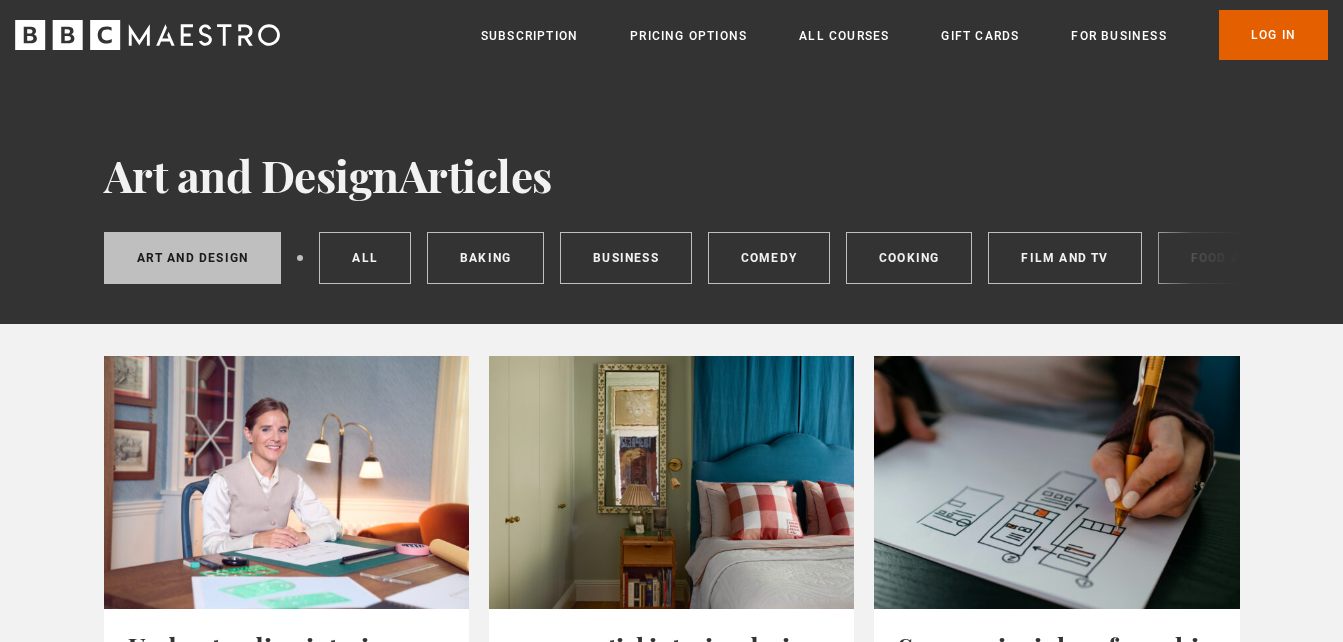 scroll, scrollTop: 38, scrollLeft: 0, axis: vertical 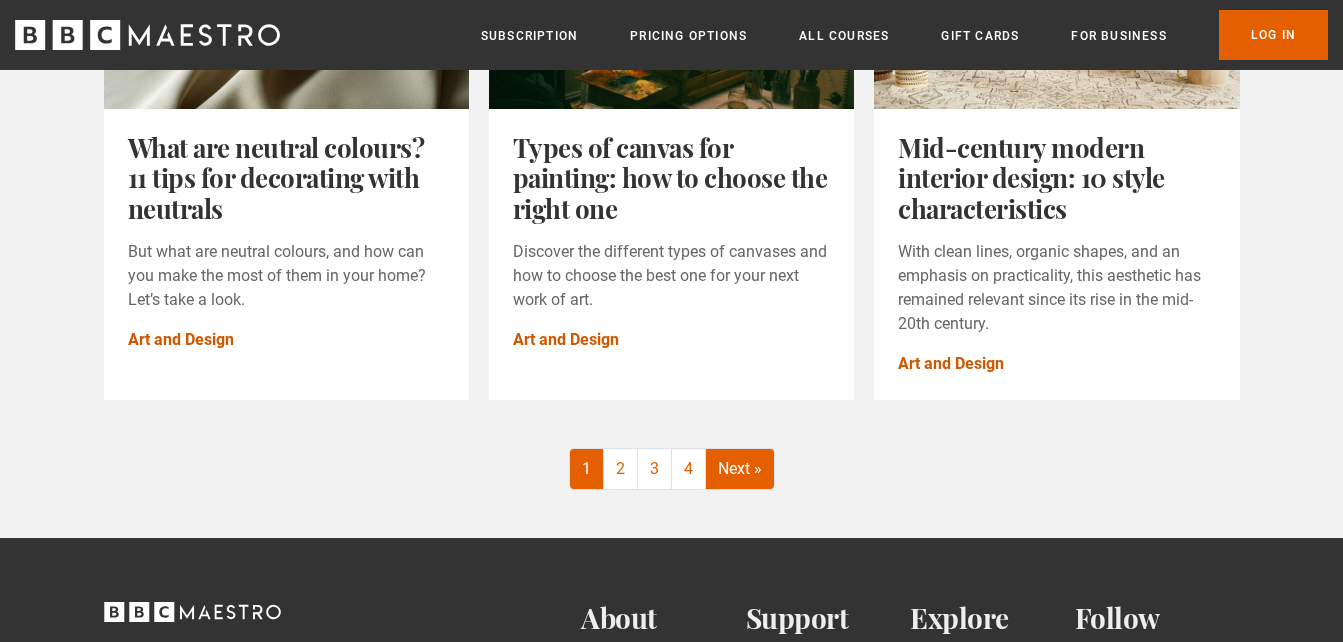 click on "Next »" at bounding box center [740, 469] 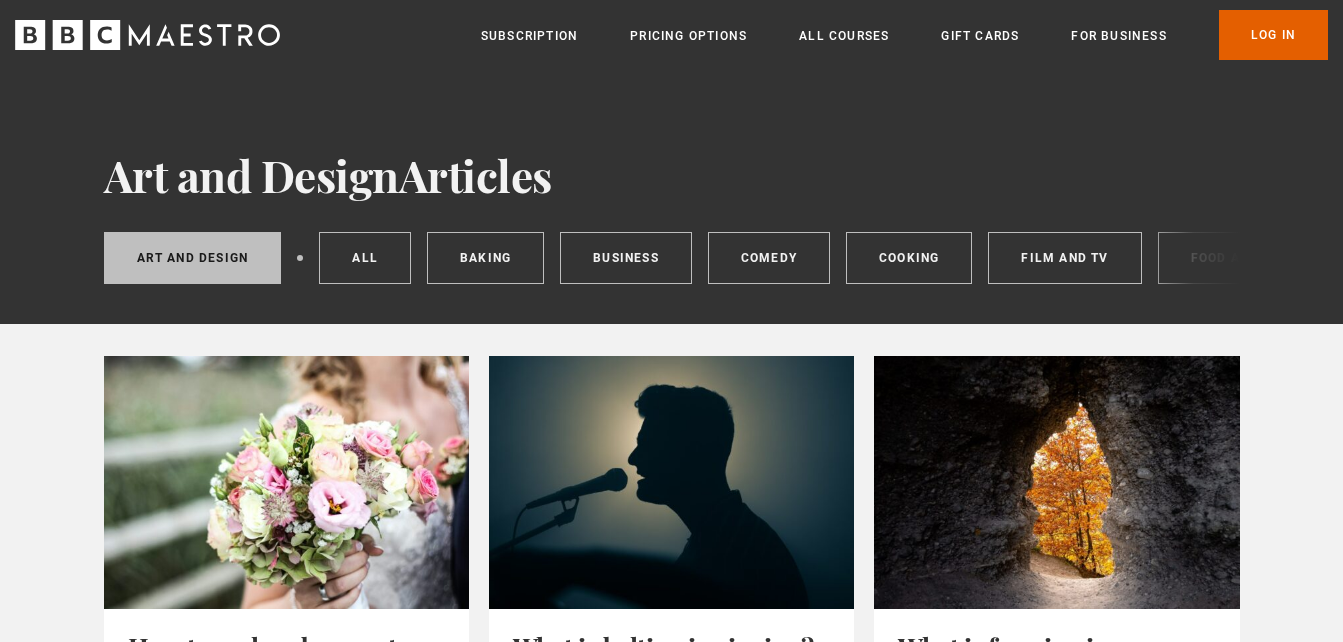scroll, scrollTop: 0, scrollLeft: 0, axis: both 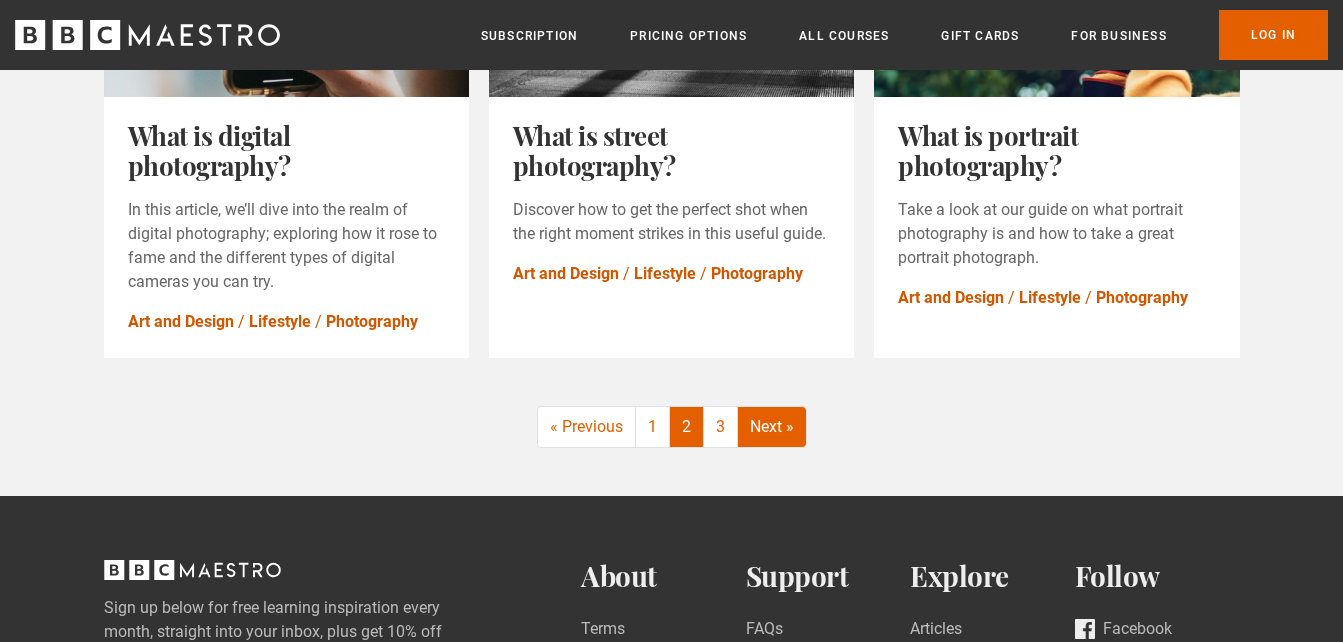 click on "Next »" at bounding box center (772, 427) 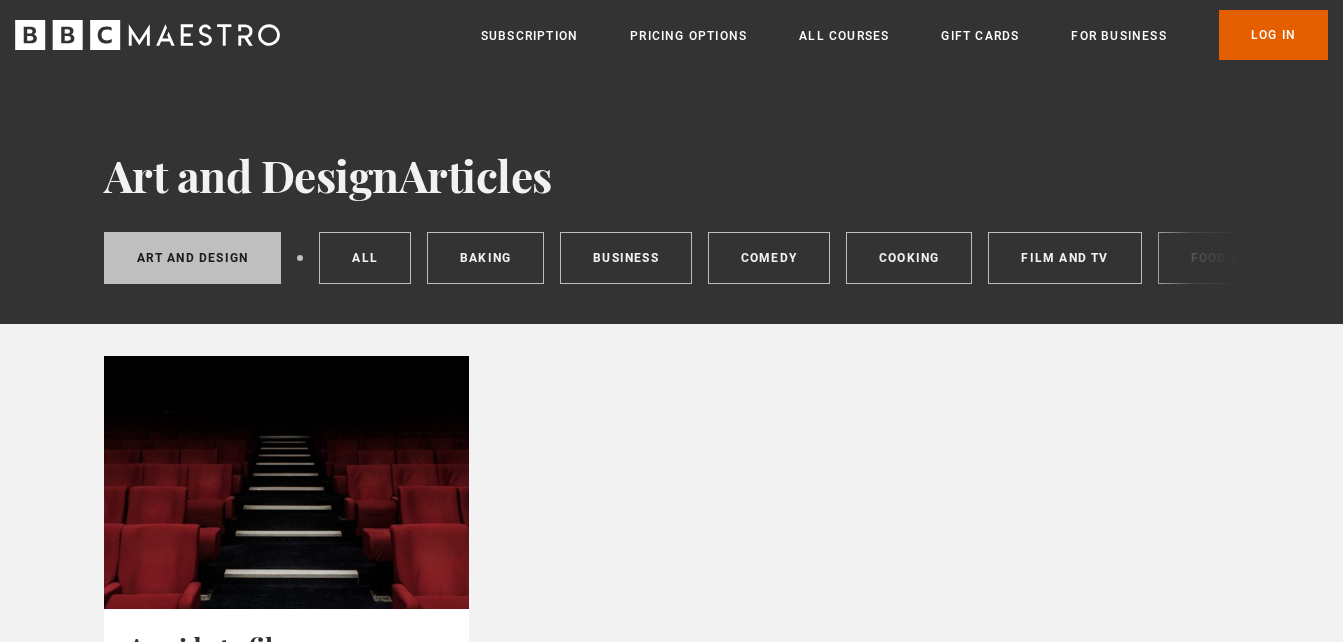 scroll, scrollTop: 0, scrollLeft: 0, axis: both 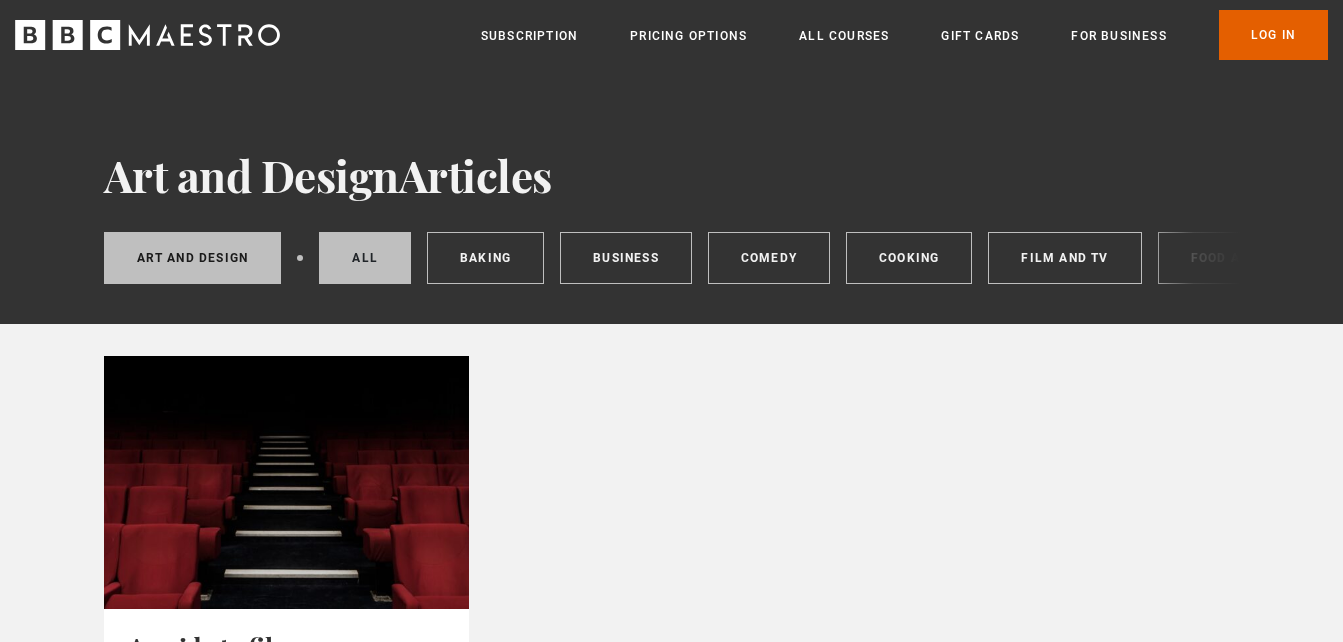 click on "All" at bounding box center [365, 258] 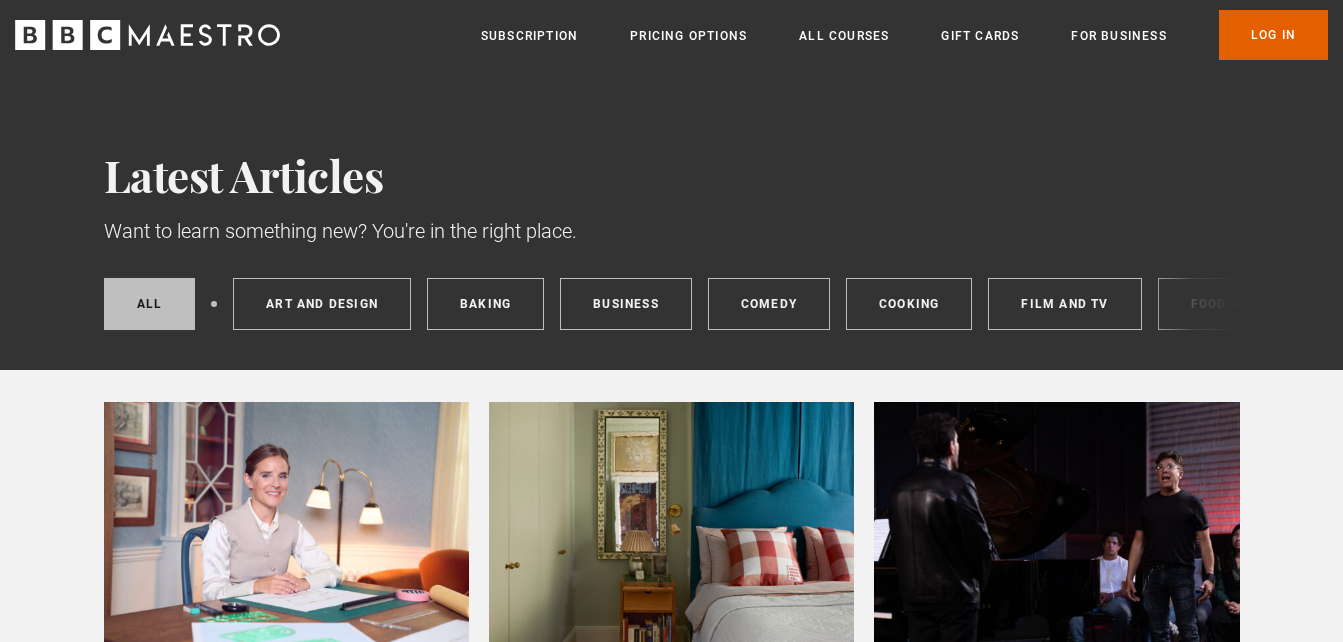 scroll, scrollTop: 0, scrollLeft: 0, axis: both 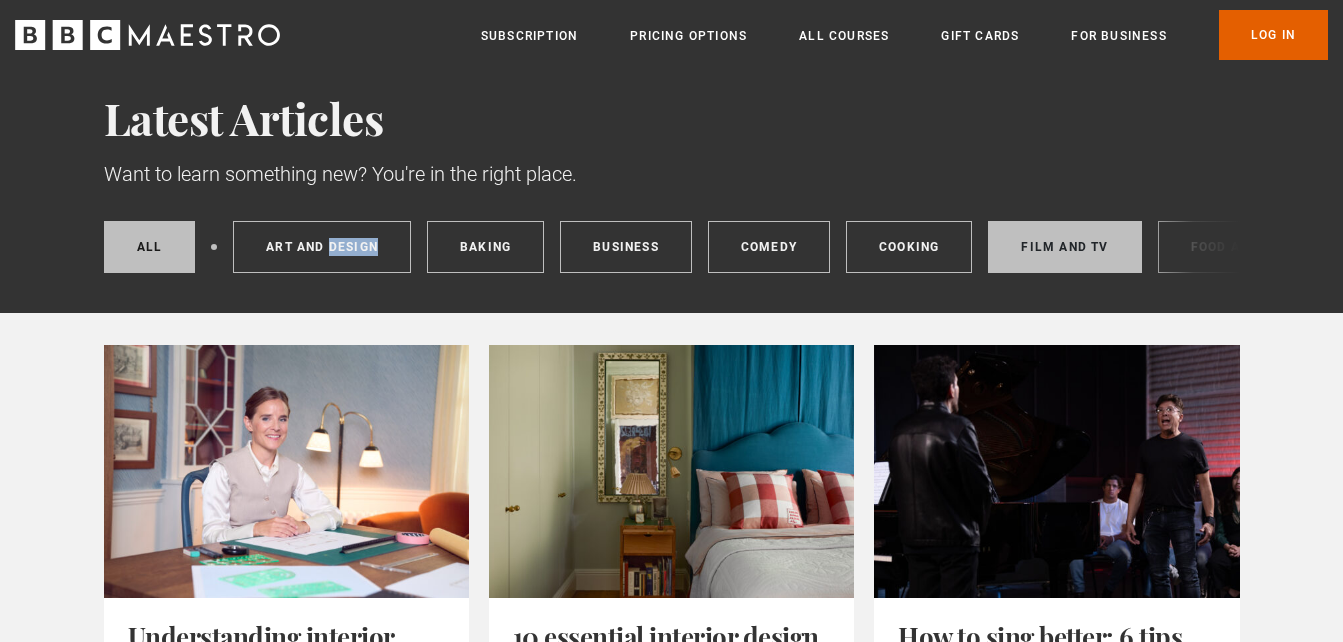 click on "Film and TV" at bounding box center [1064, 247] 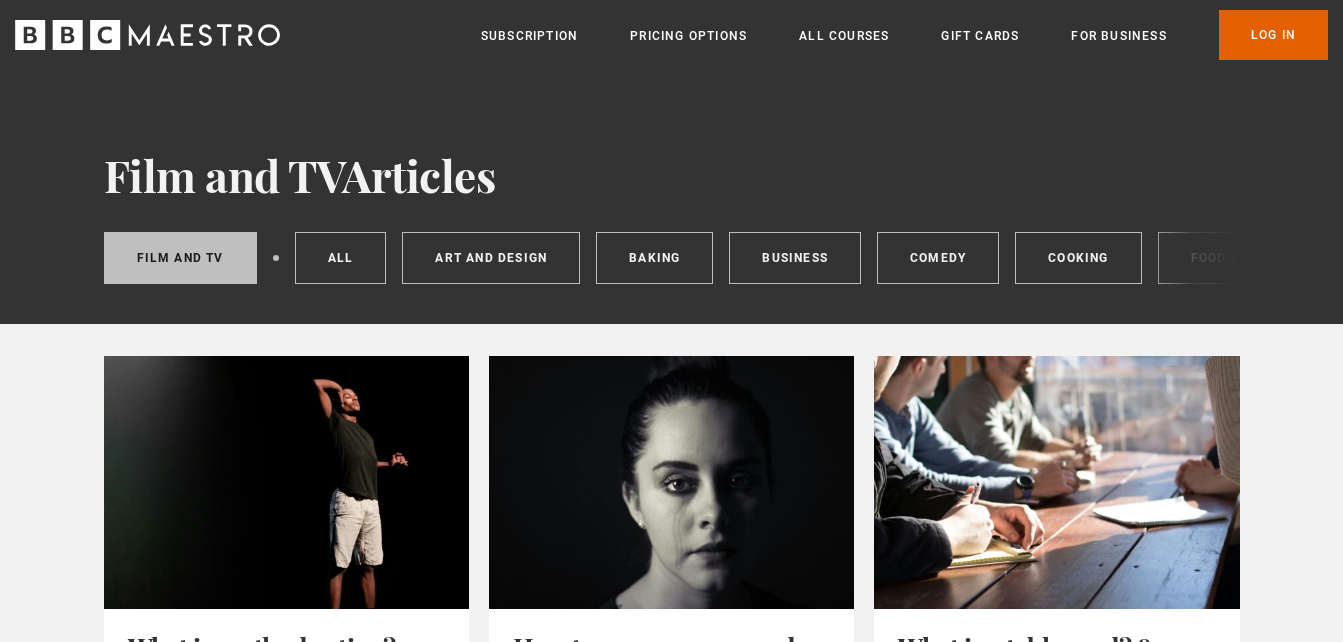 scroll, scrollTop: 0, scrollLeft: 0, axis: both 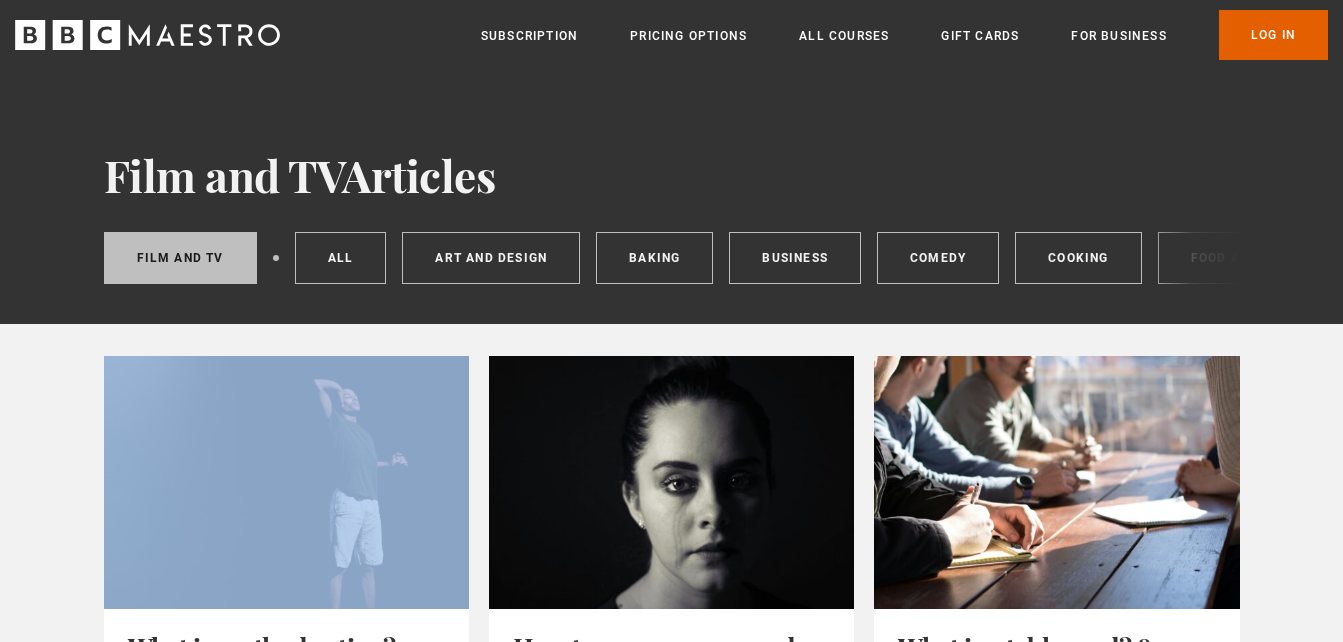 click on "Film and TV
All
Art and Design
Baking
Business
Comedy
Cooking
Food and Drink
Lifestyle
Music
Performing Arts
Photography
Poetry
Writing" at bounding box center [672, 258] 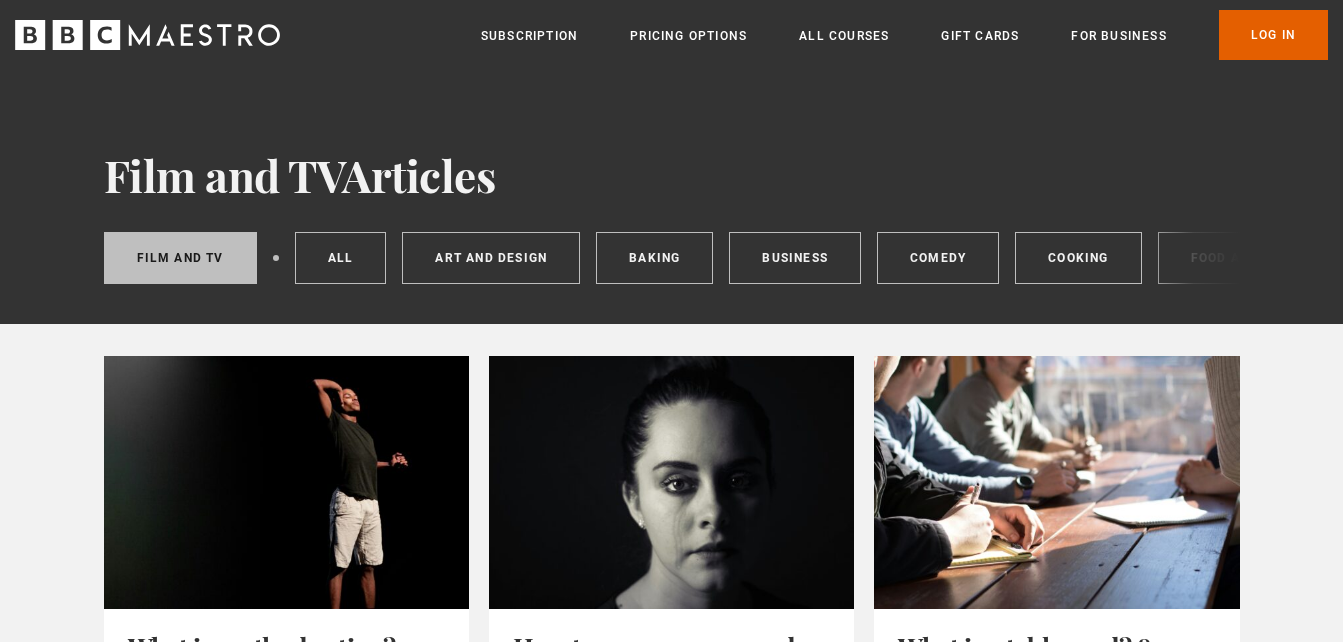drag, startPoint x: 1153, startPoint y: 269, endPoint x: 1191, endPoint y: 276, distance: 38.63936 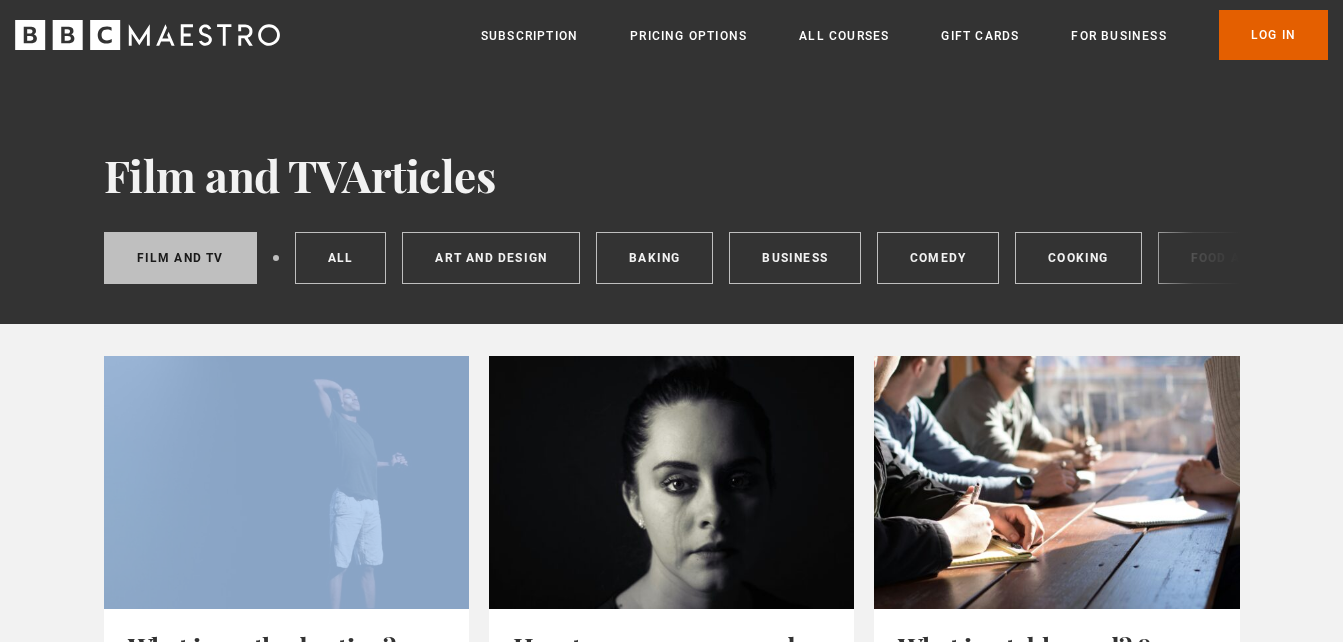 click on "Film and TV
All
Art and Design
Baking
Business
Comedy
Cooking
Food and Drink
Lifestyle
Music
Performing Arts
Photography
Poetry
Writing" at bounding box center [672, 258] 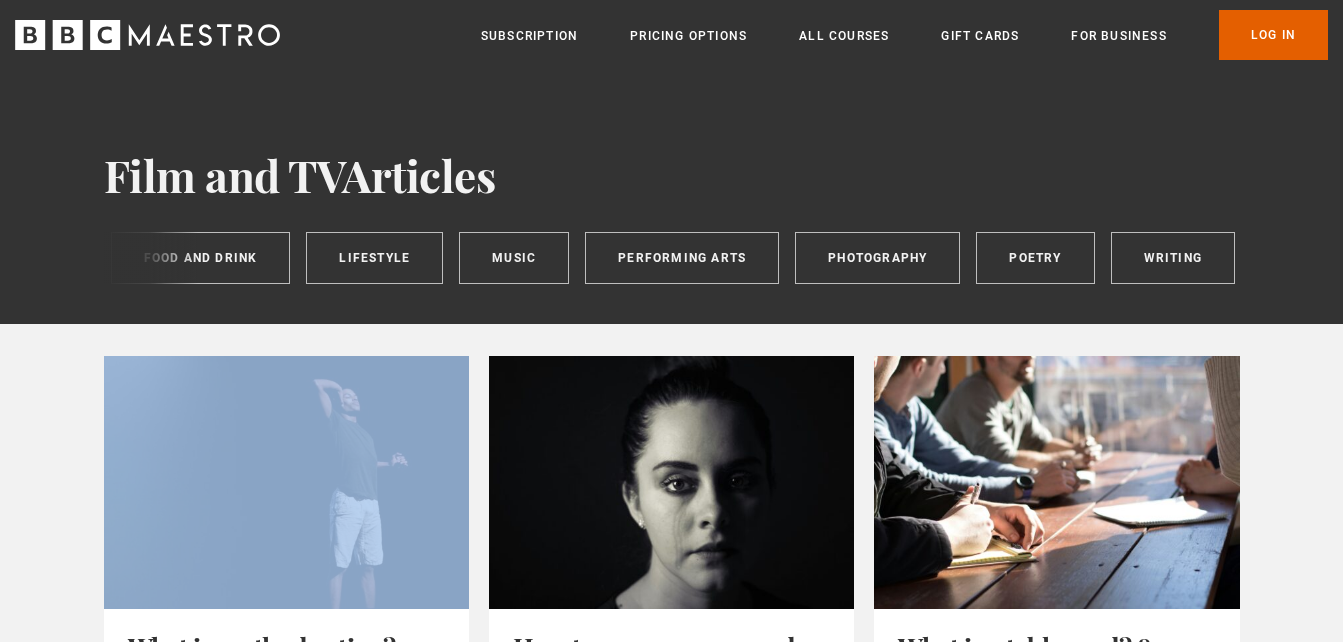scroll, scrollTop: 0, scrollLeft: 1051, axis: horizontal 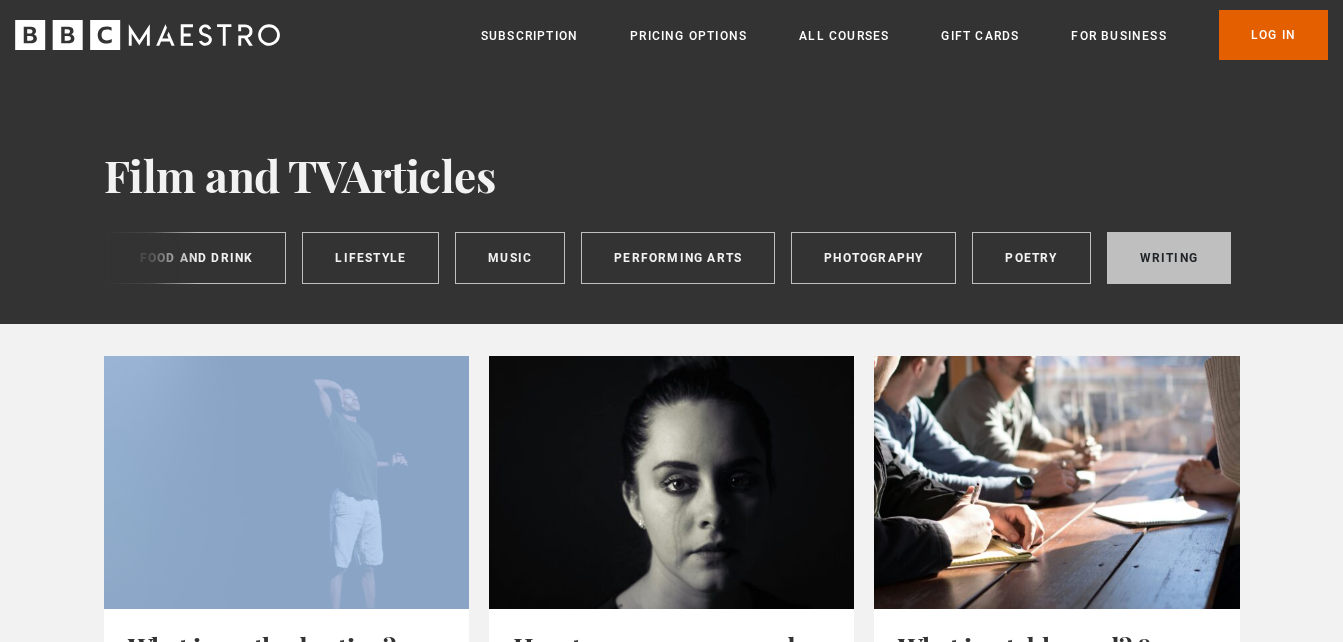 click on "Writing" at bounding box center (1169, 258) 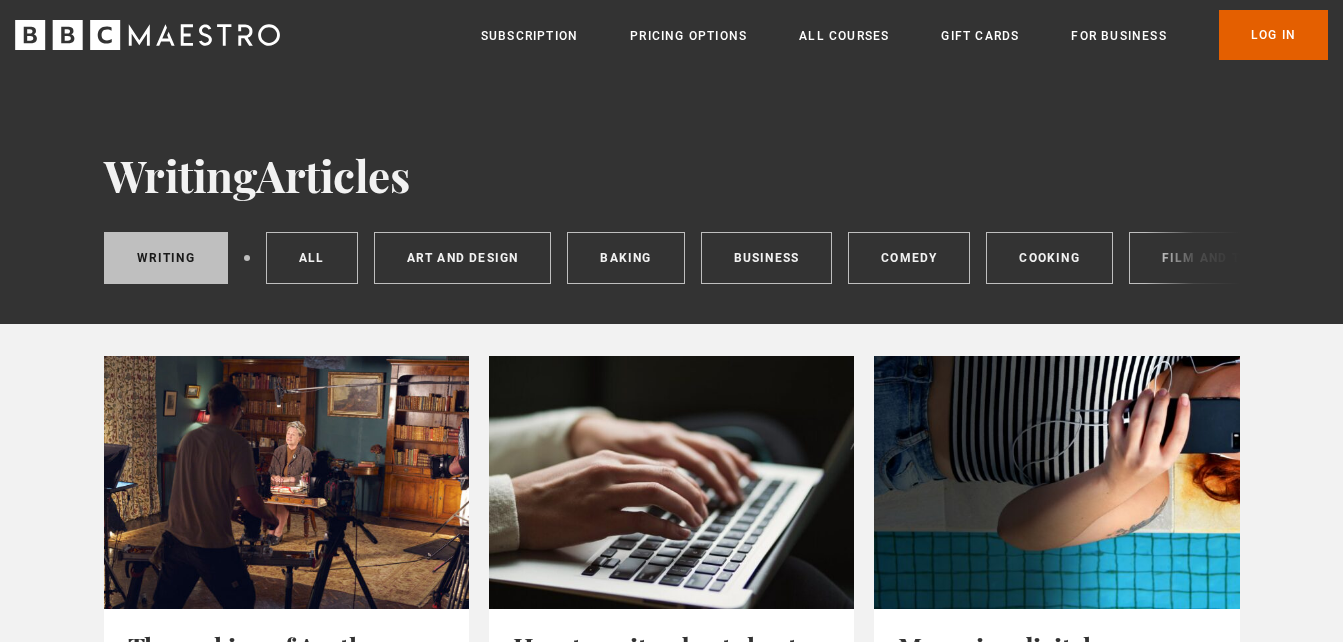 scroll, scrollTop: 0, scrollLeft: 0, axis: both 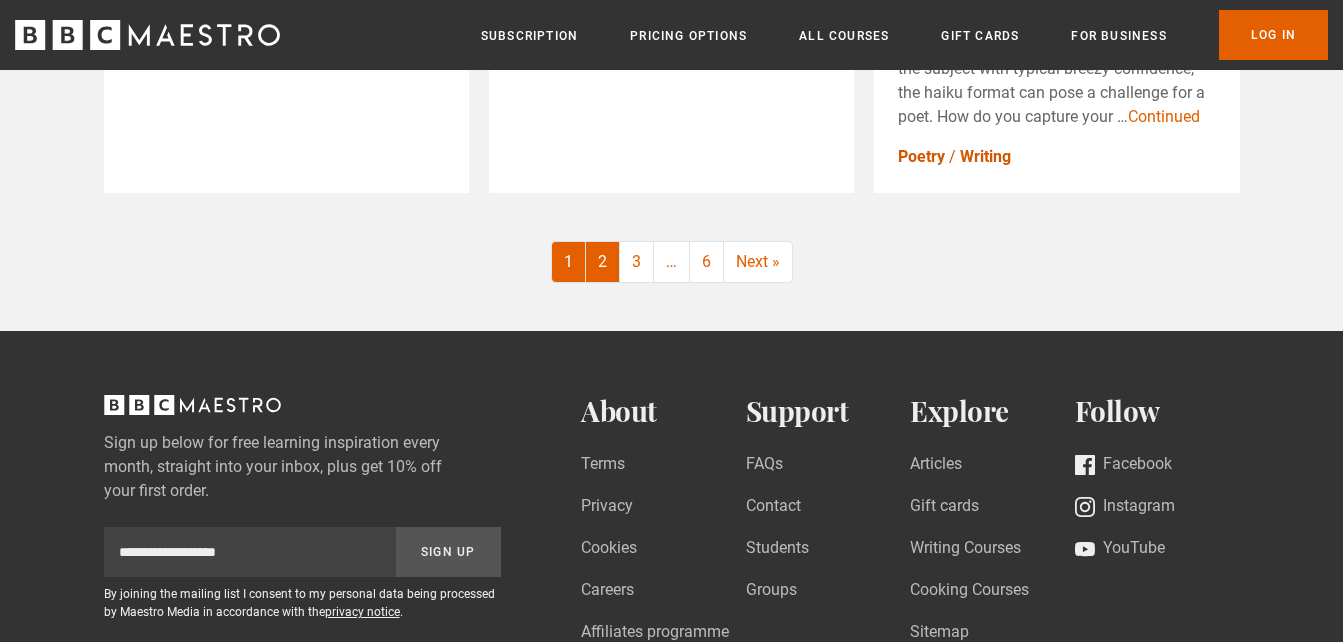 click on "2" at bounding box center [603, 262] 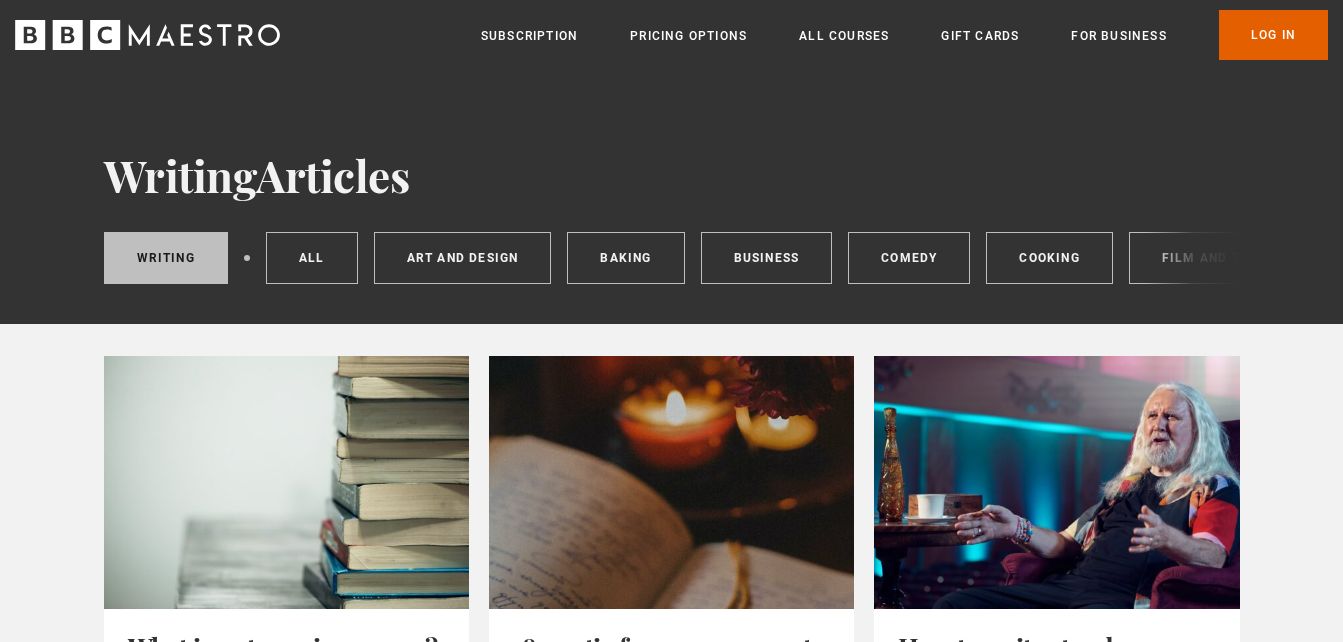 scroll, scrollTop: 0, scrollLeft: 0, axis: both 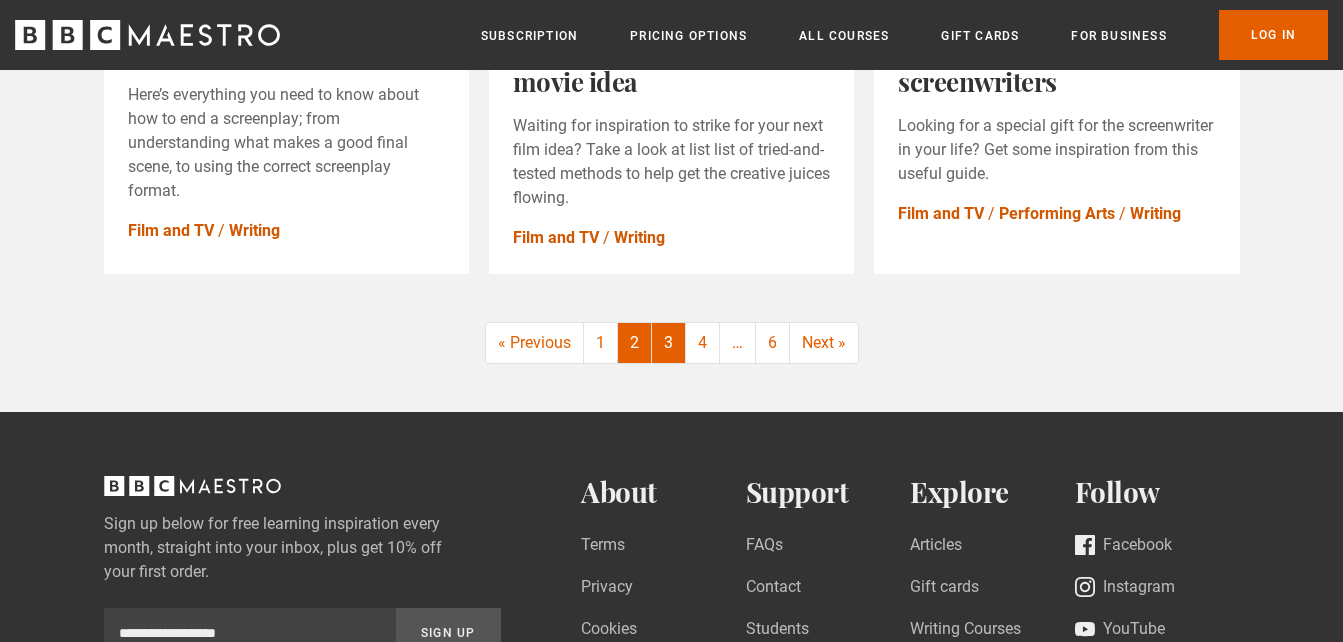 click on "3" at bounding box center [669, 343] 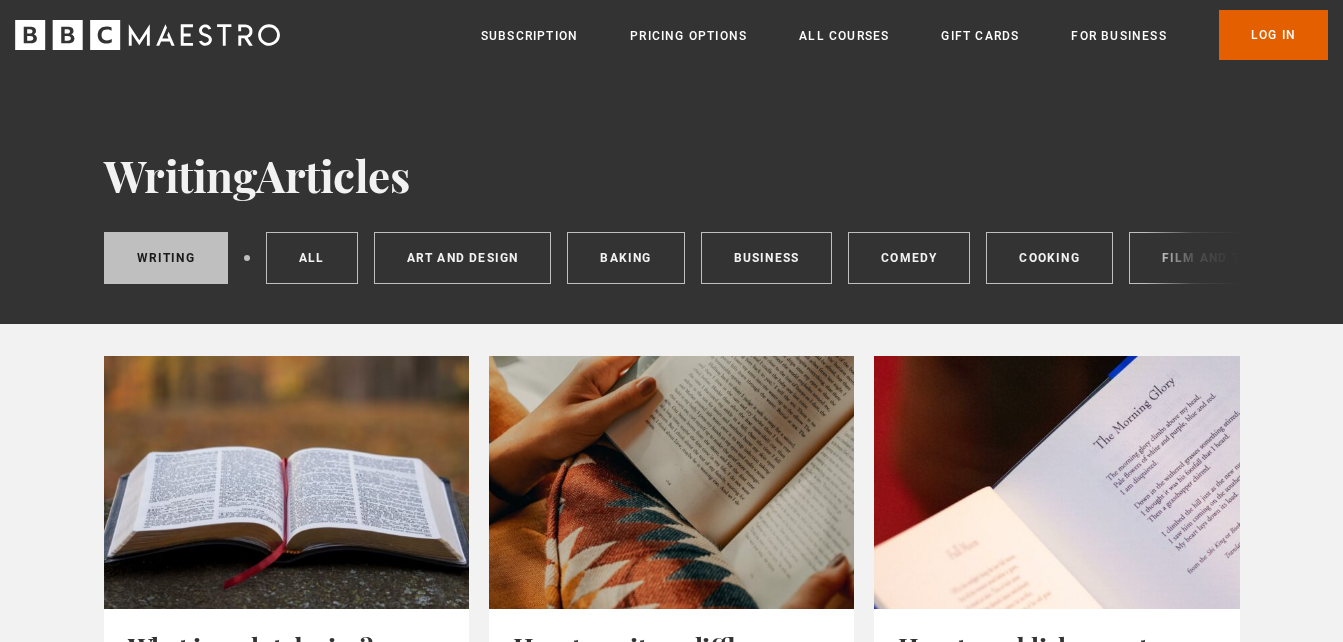 scroll, scrollTop: 0, scrollLeft: 0, axis: both 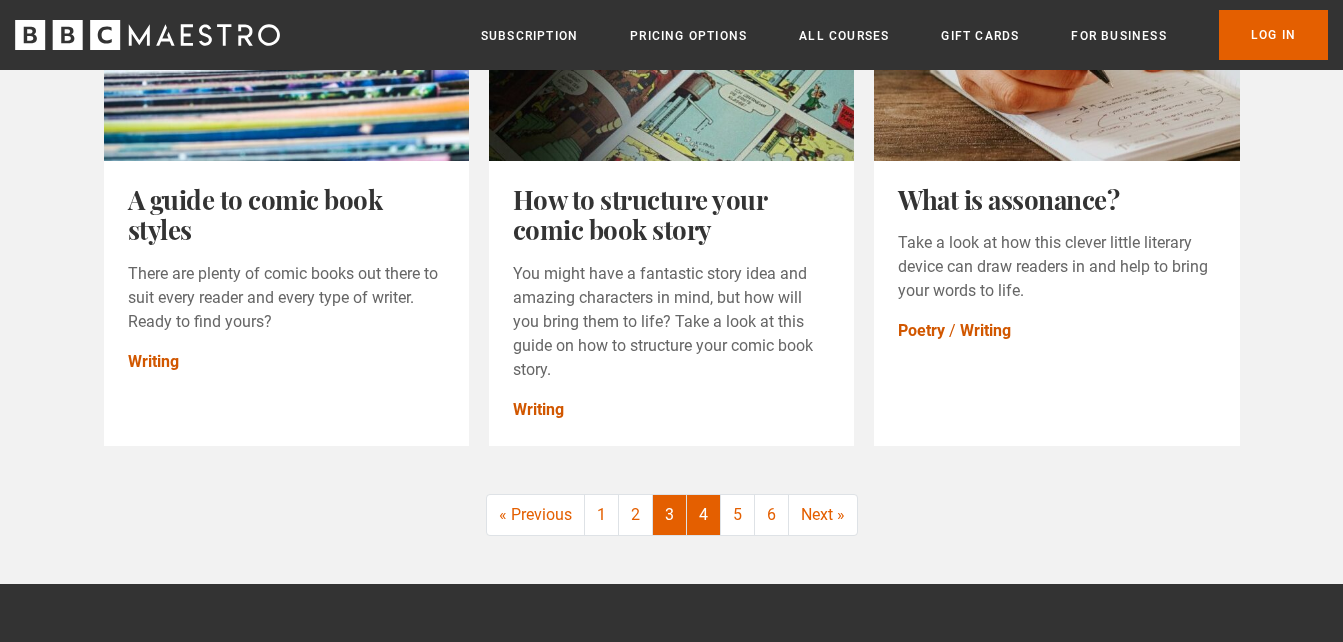 click on "4" at bounding box center [704, 515] 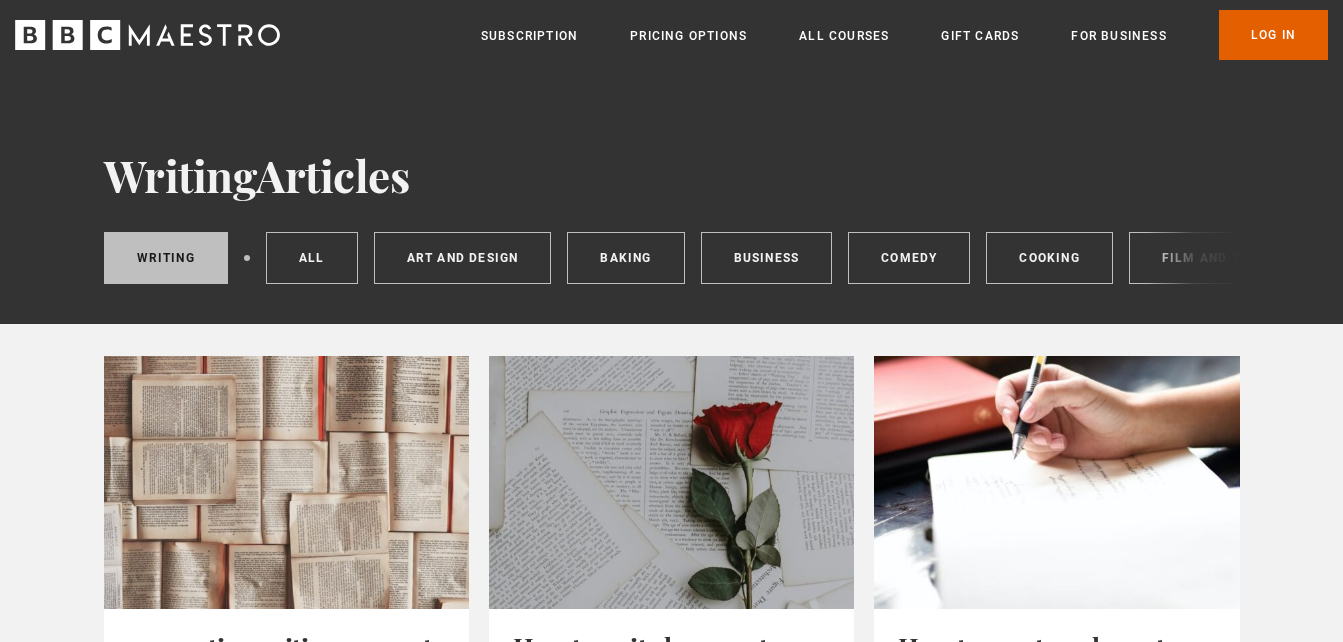 scroll, scrollTop: 0, scrollLeft: 0, axis: both 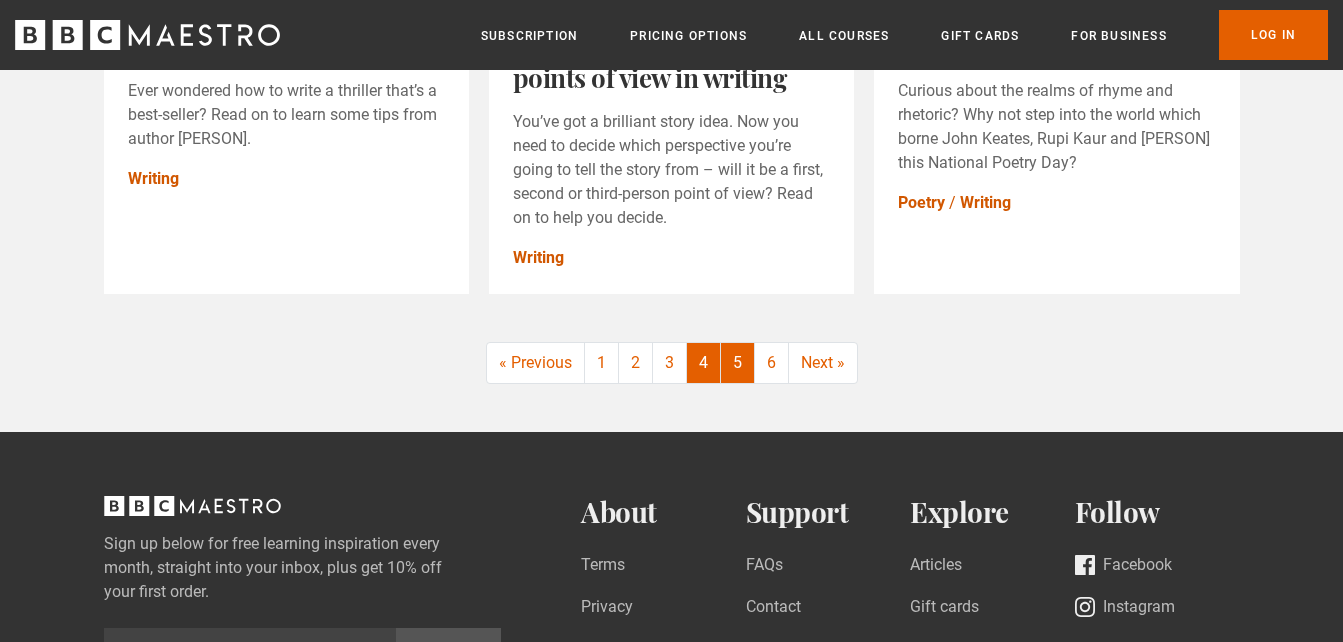 click on "5" at bounding box center (738, 363) 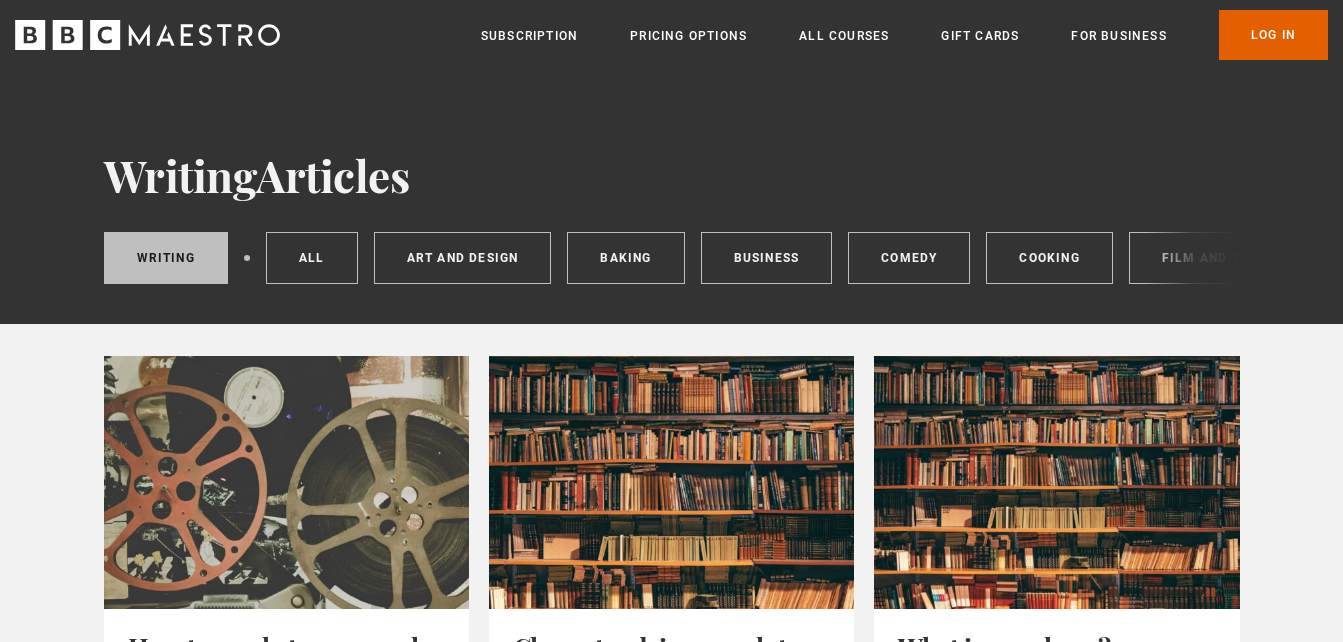 scroll, scrollTop: 0, scrollLeft: 0, axis: both 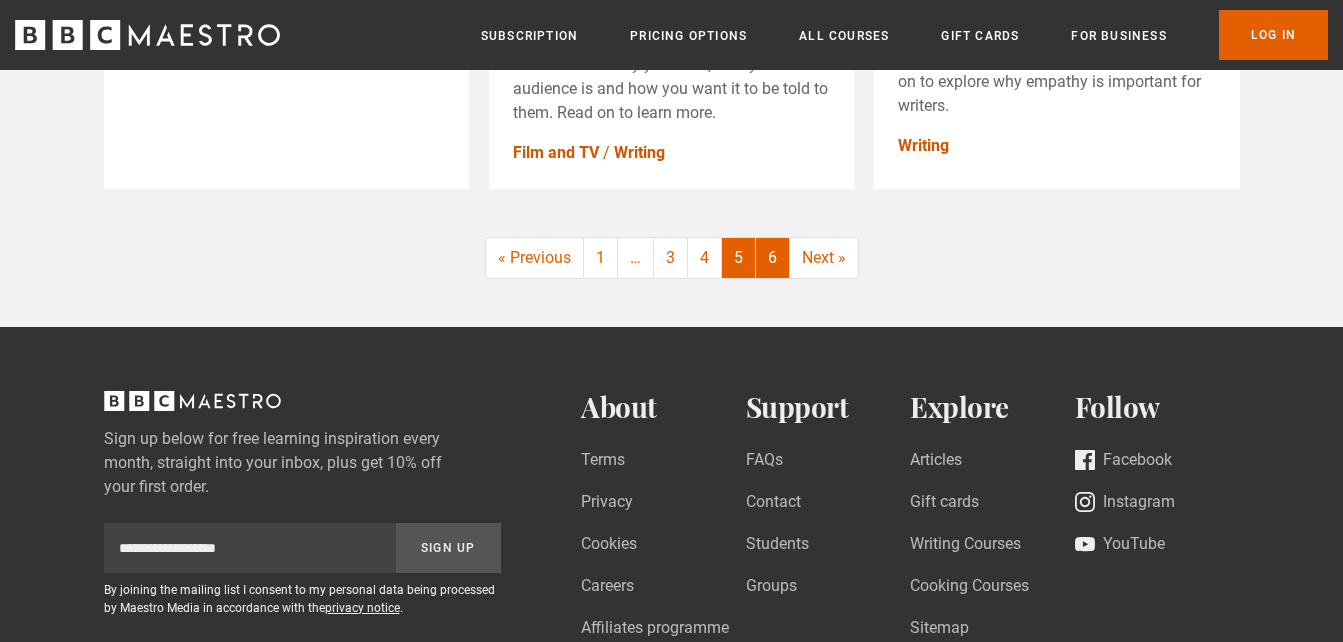 click on "6" at bounding box center (773, 258) 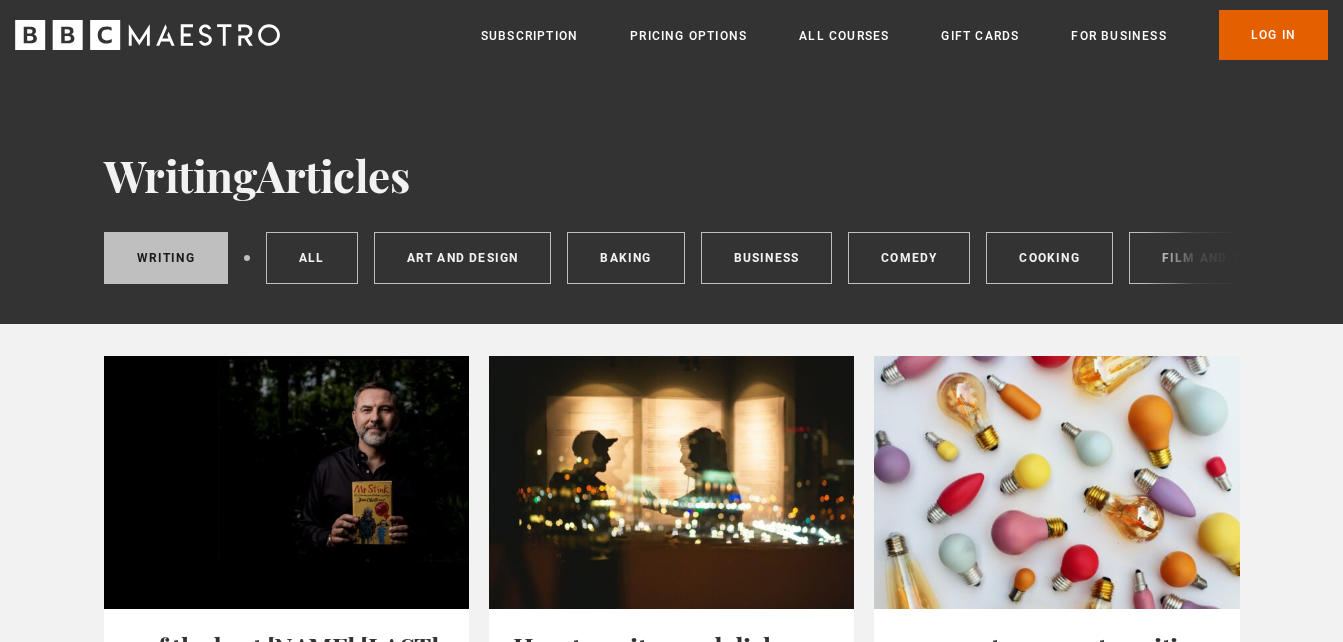 scroll, scrollTop: 0, scrollLeft: 0, axis: both 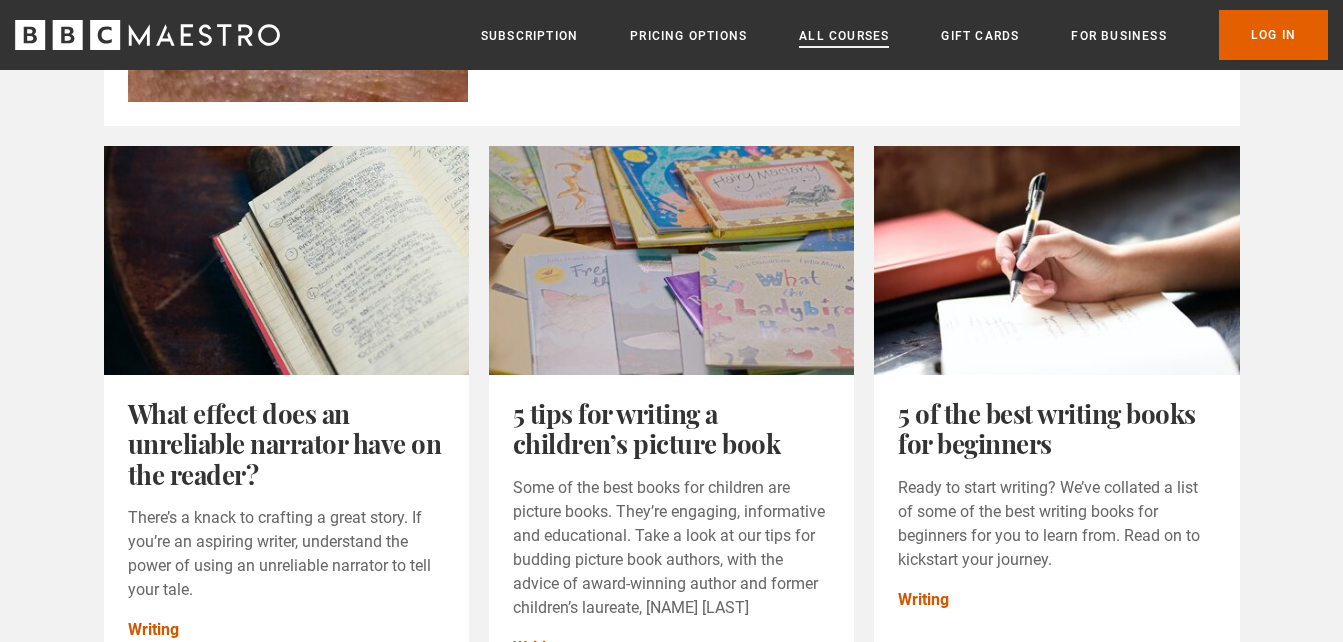 click on "All Courses" at bounding box center [844, 36] 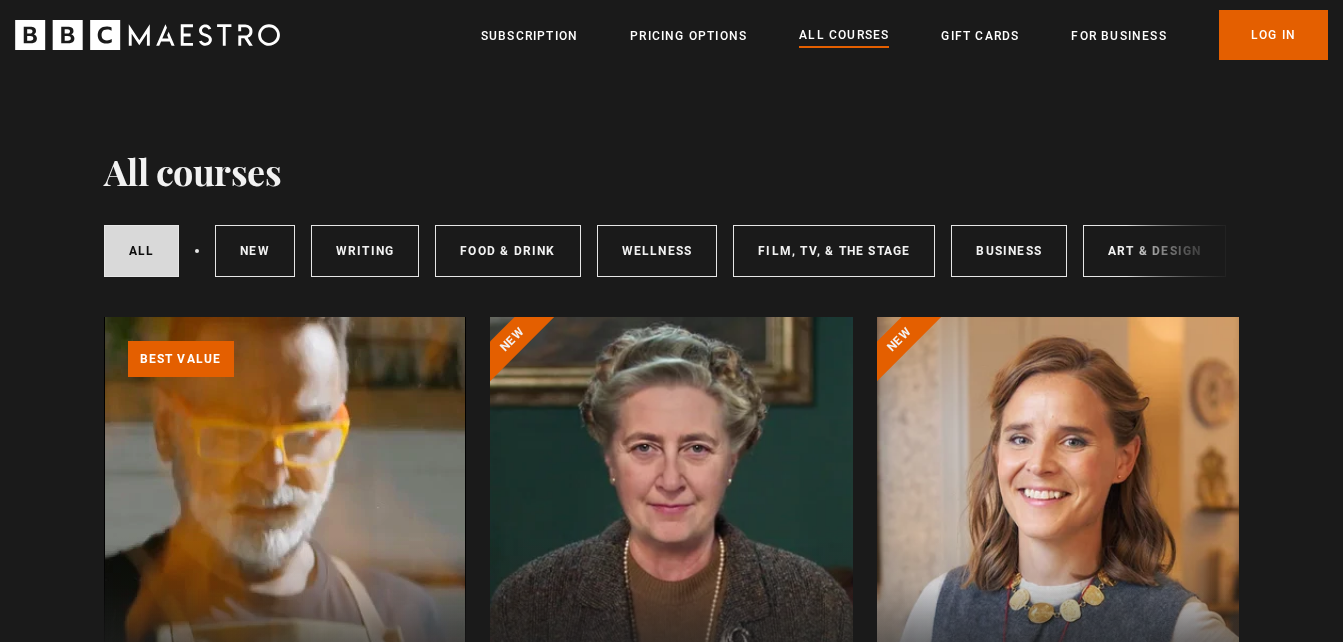scroll, scrollTop: 0, scrollLeft: 0, axis: both 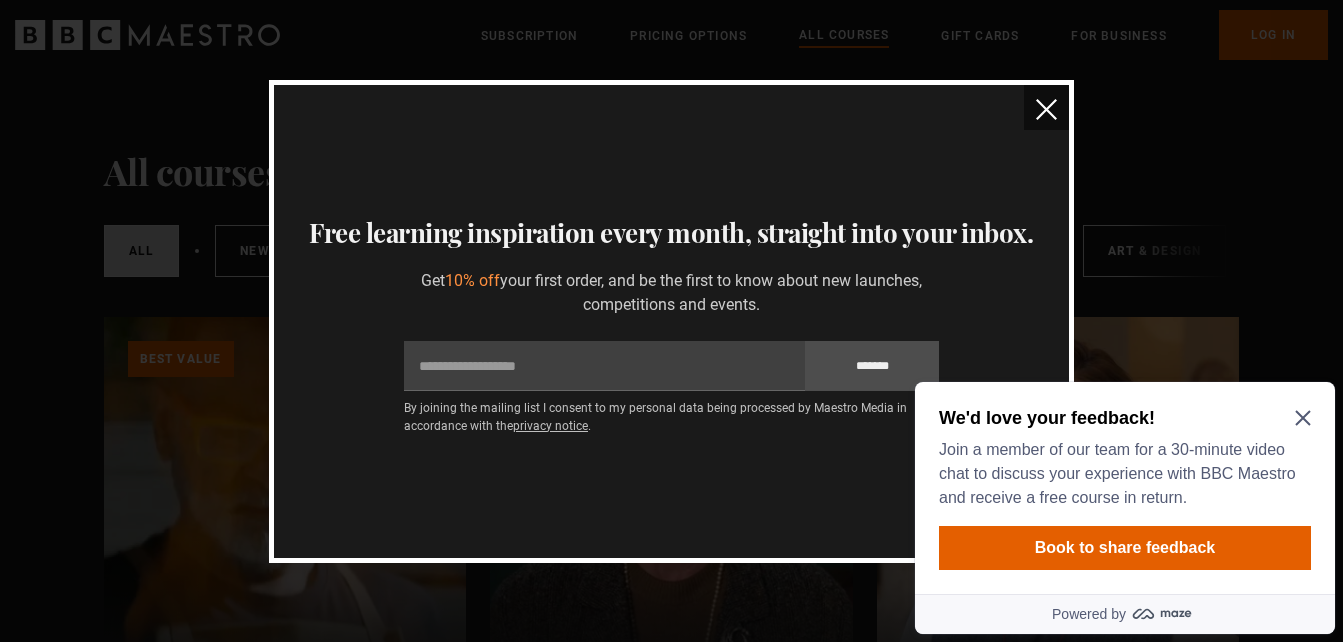 click at bounding box center (1046, 109) 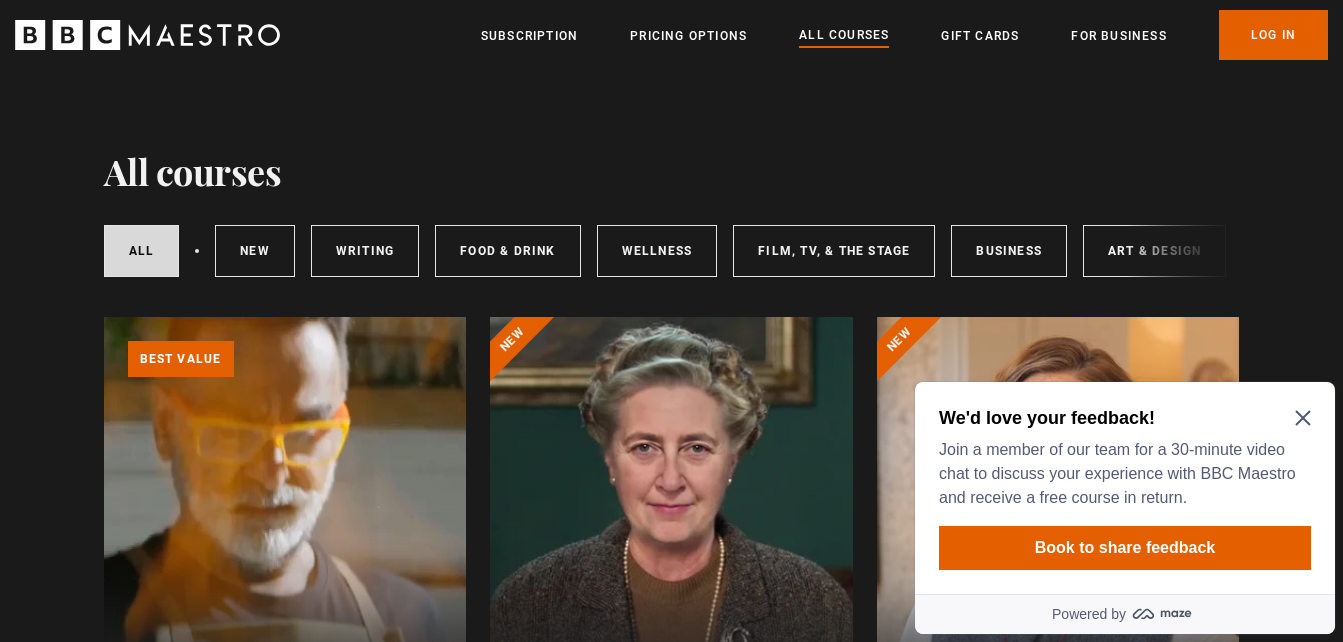 click 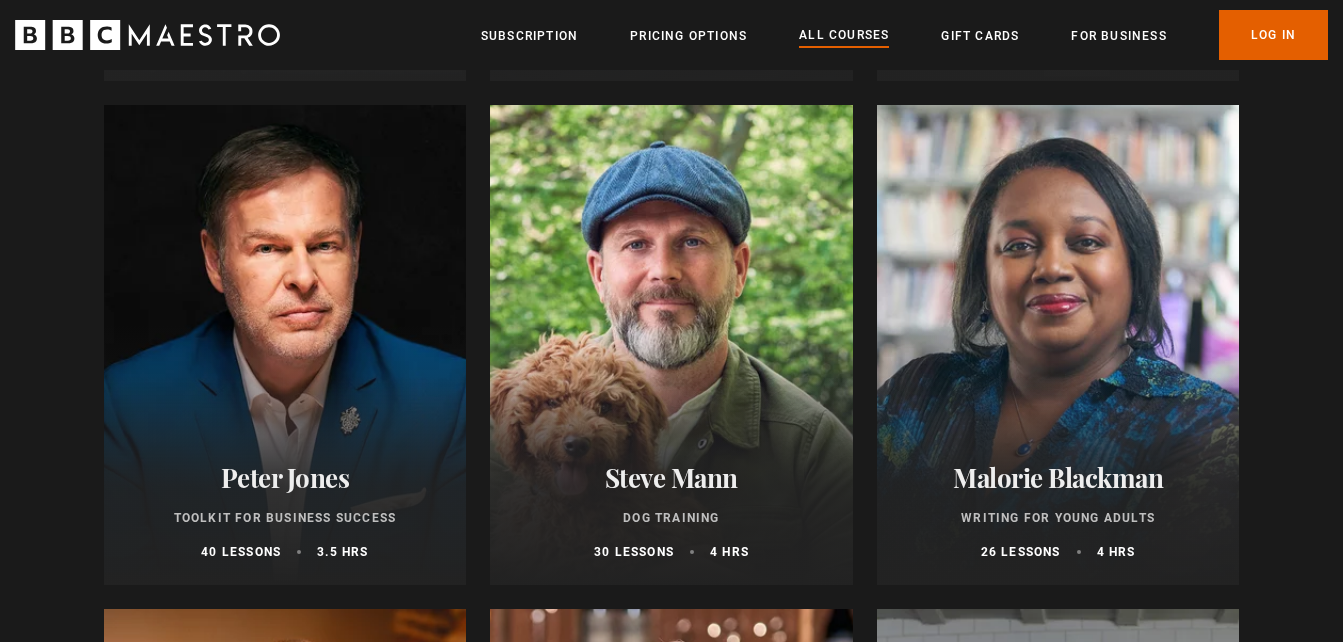 scroll, scrollTop: 6294, scrollLeft: 0, axis: vertical 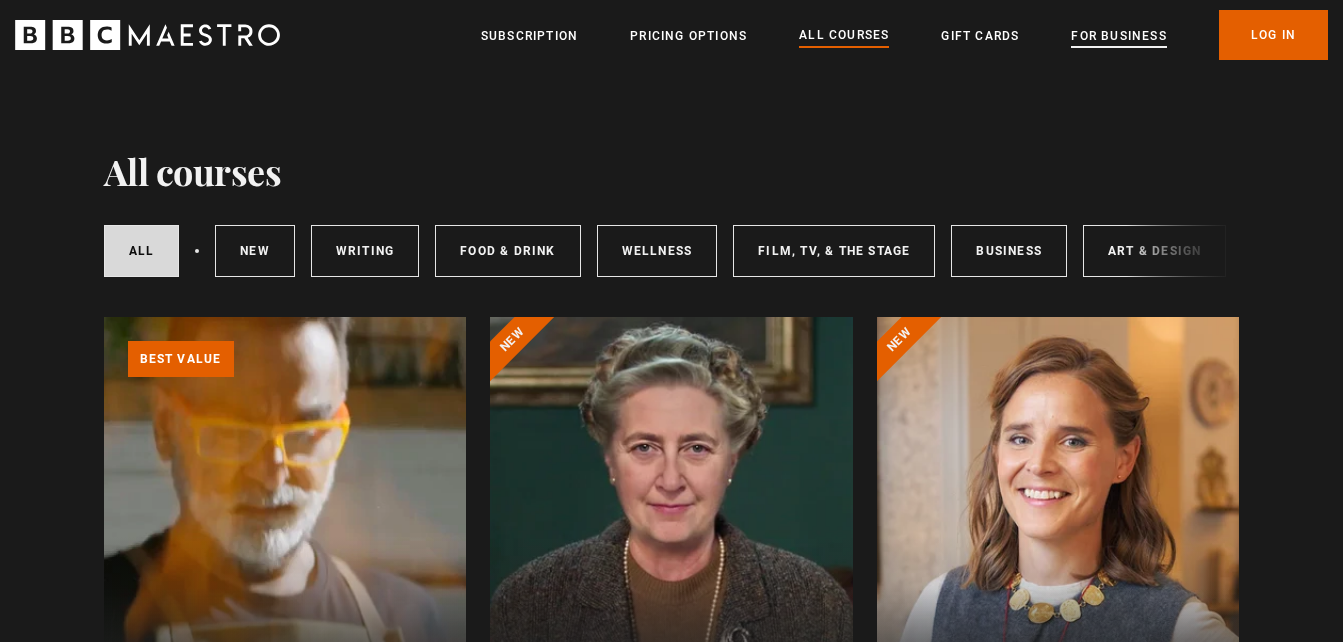 click on "For business" at bounding box center (1118, 36) 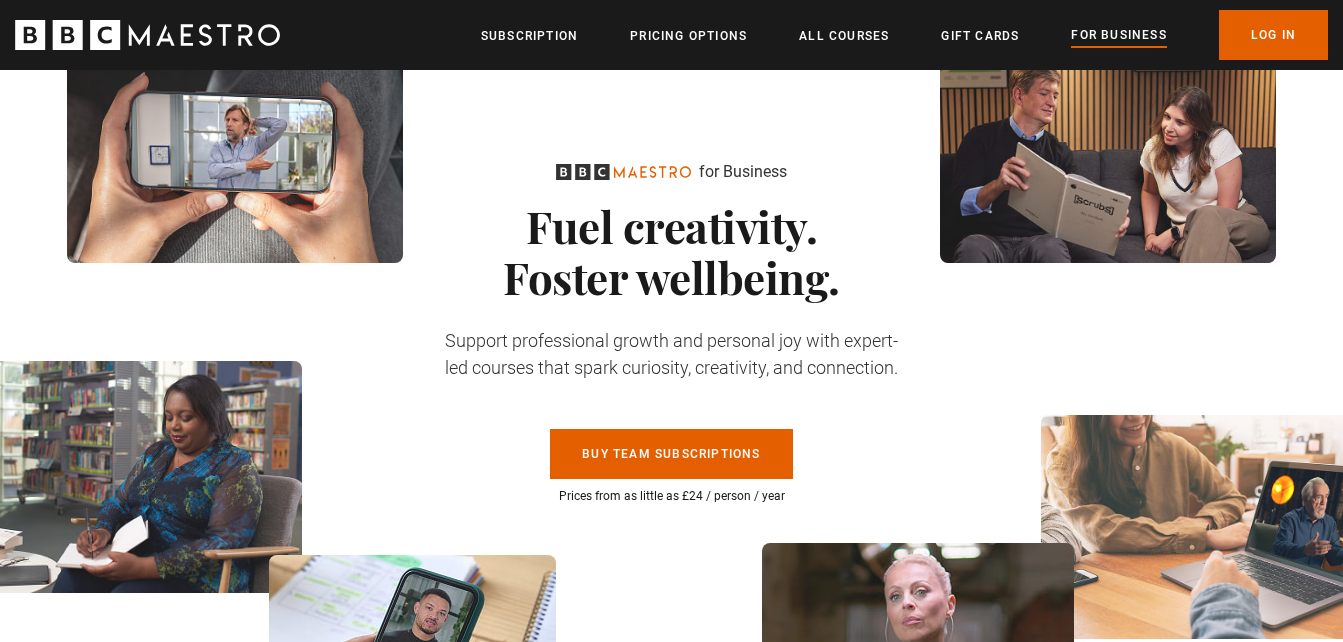 scroll, scrollTop: 0, scrollLeft: 0, axis: both 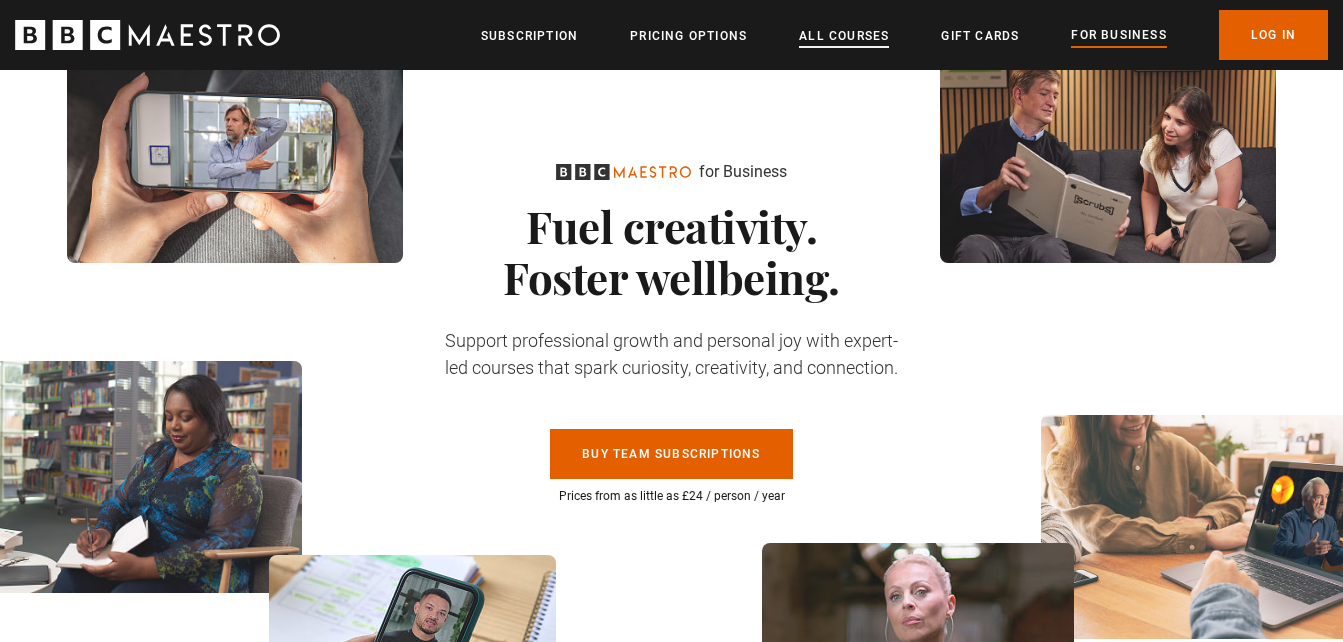 click on "All Courses" at bounding box center [844, 36] 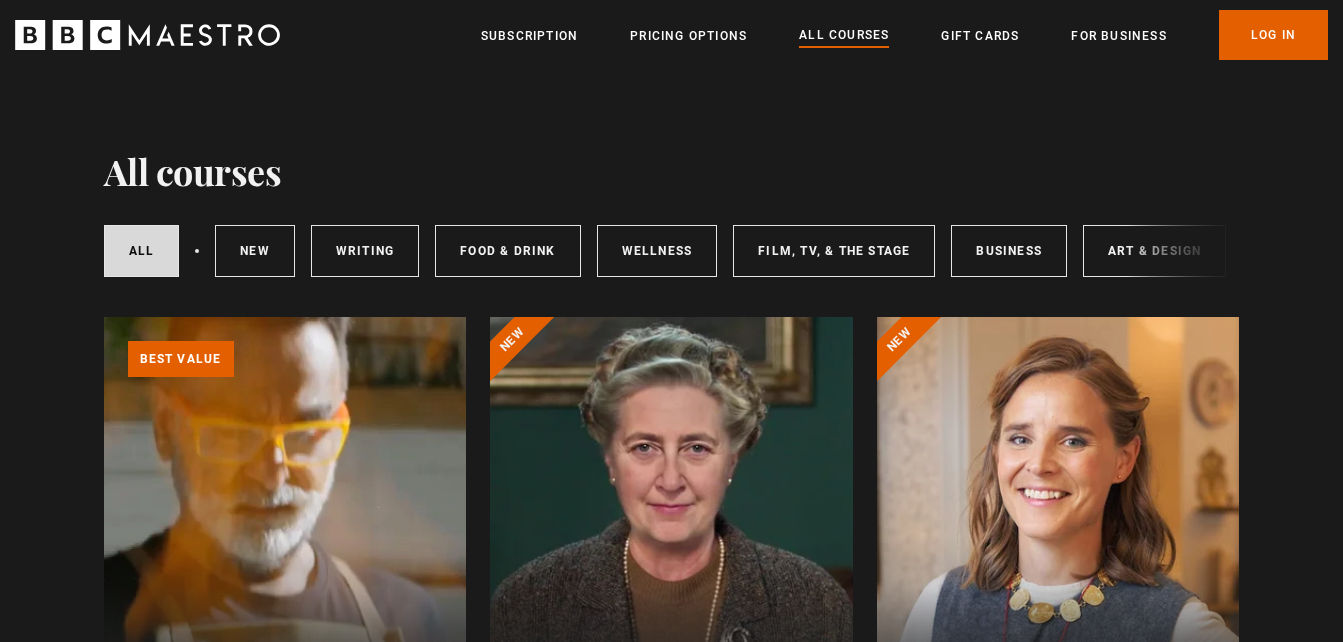 scroll, scrollTop: 0, scrollLeft: 0, axis: both 